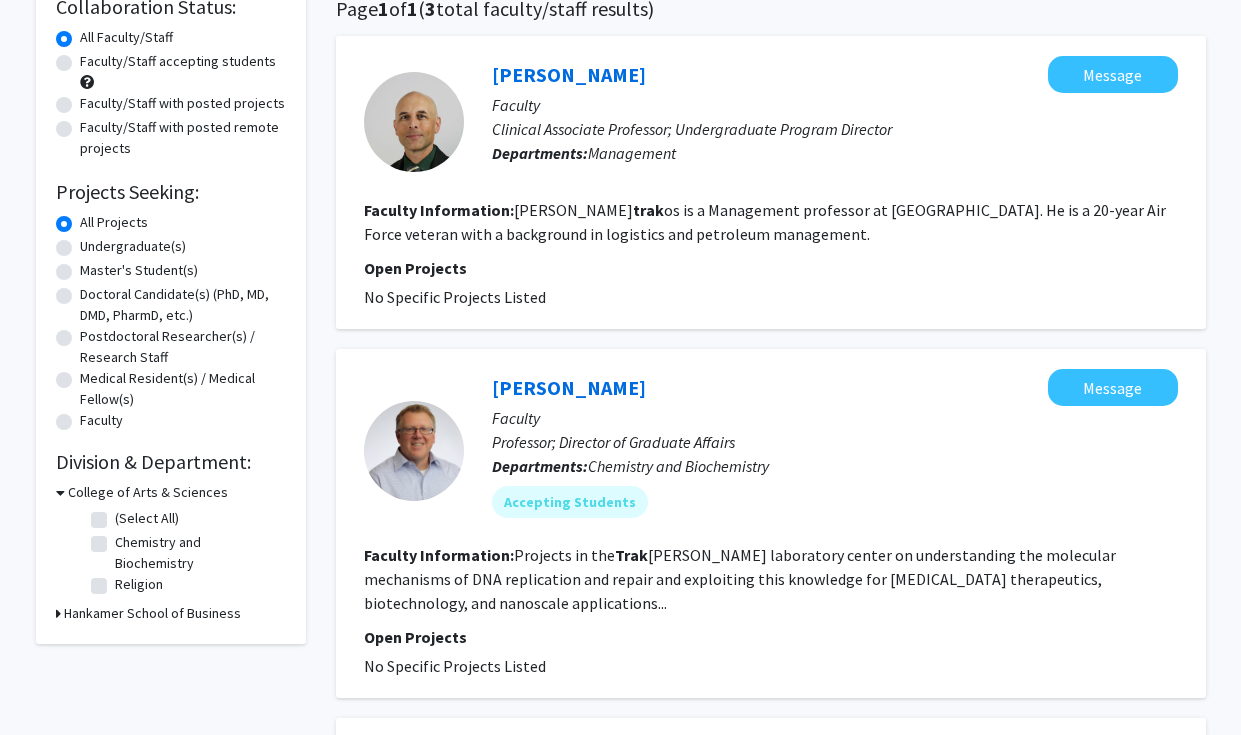 scroll, scrollTop: 0, scrollLeft: 0, axis: both 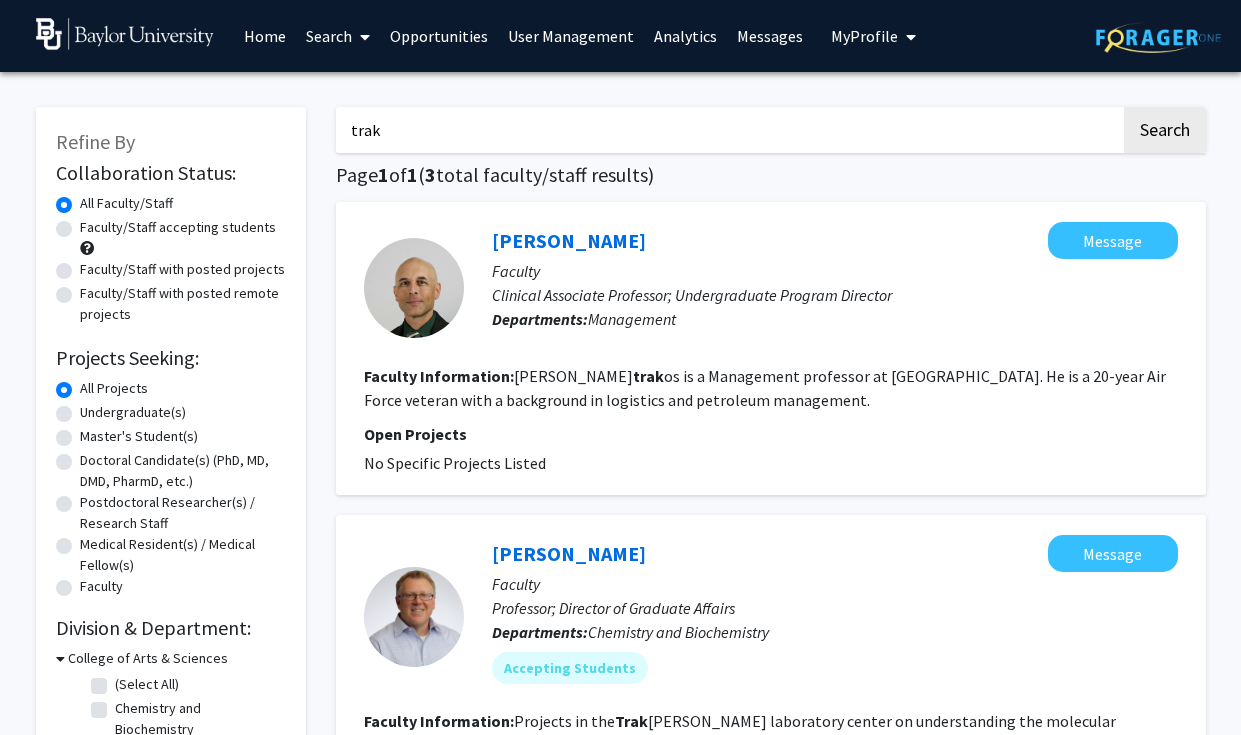 drag, startPoint x: 431, startPoint y: 126, endPoint x: 268, endPoint y: 122, distance: 163.04907 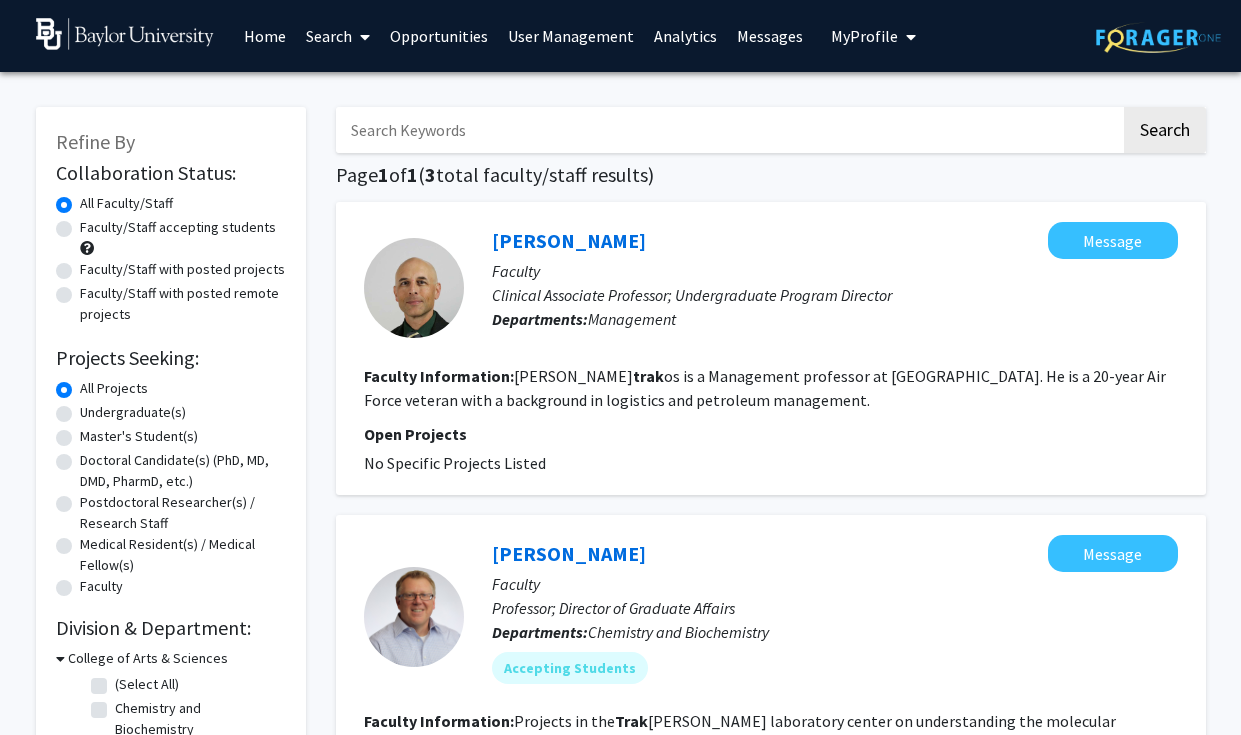 type 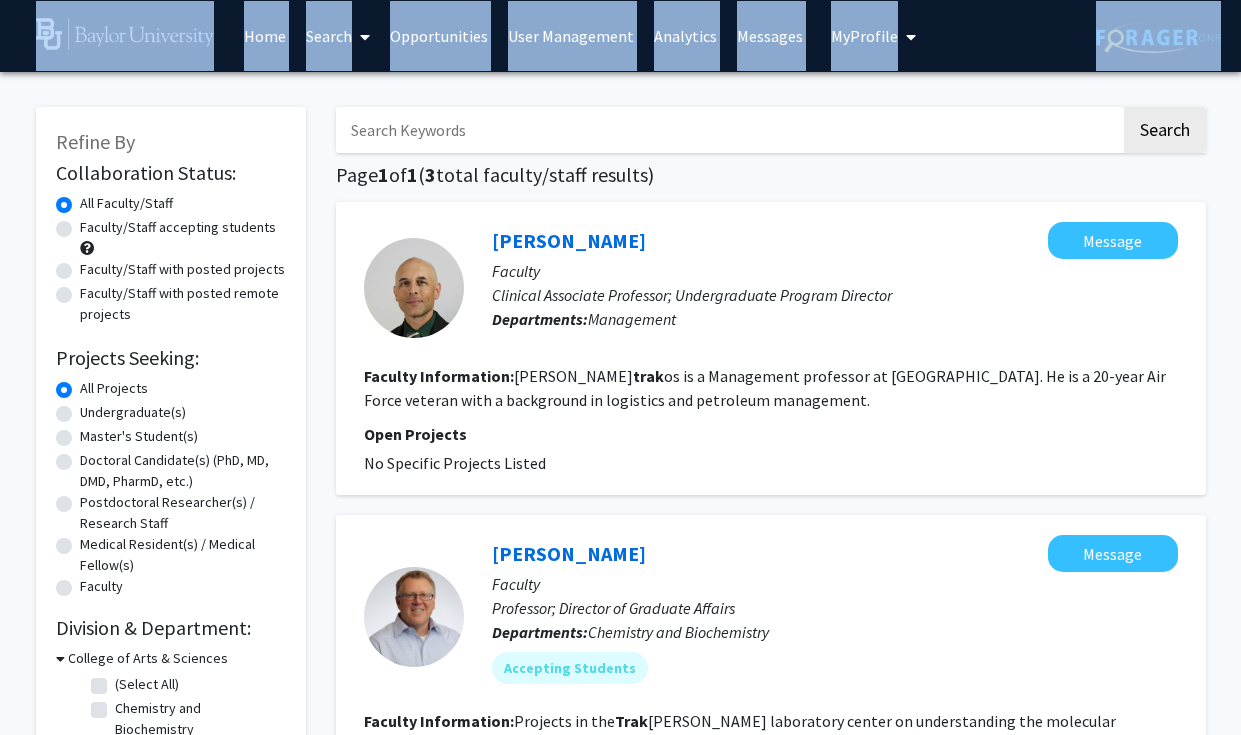 drag, startPoint x: 268, startPoint y: 122, endPoint x: 92, endPoint y: -21, distance: 226.77081 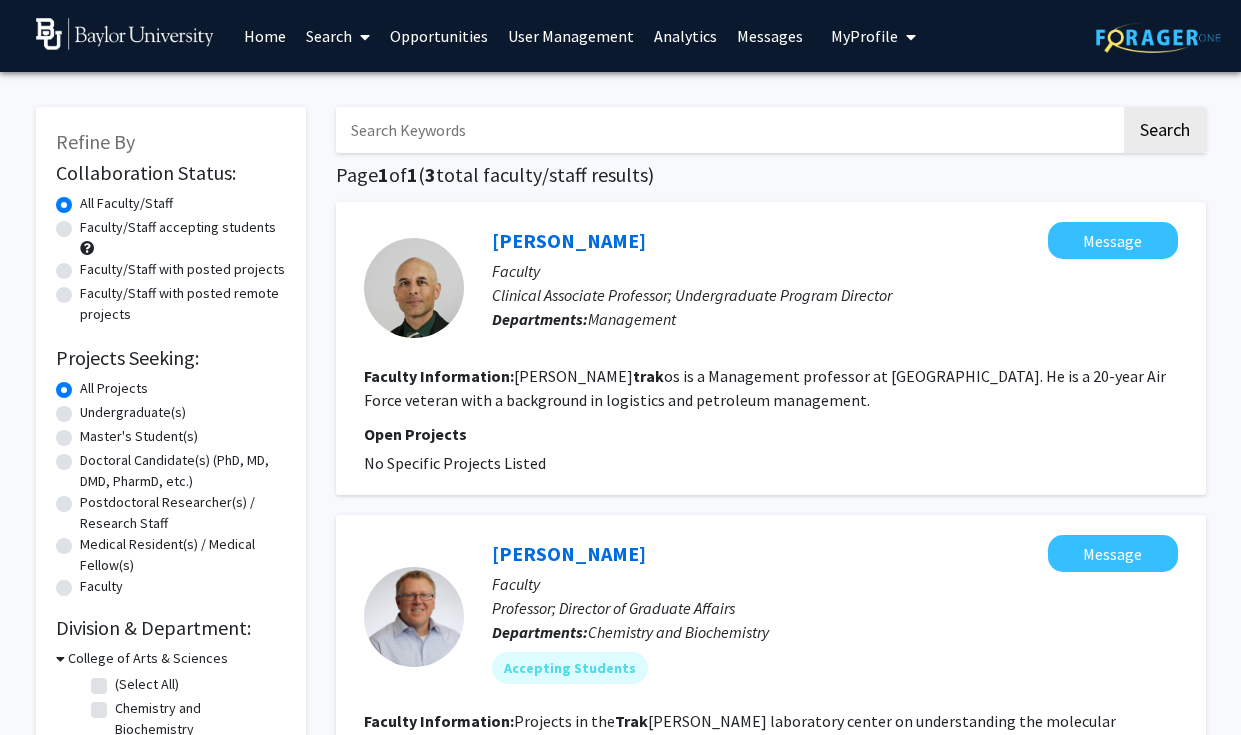 click at bounding box center (728, 130) 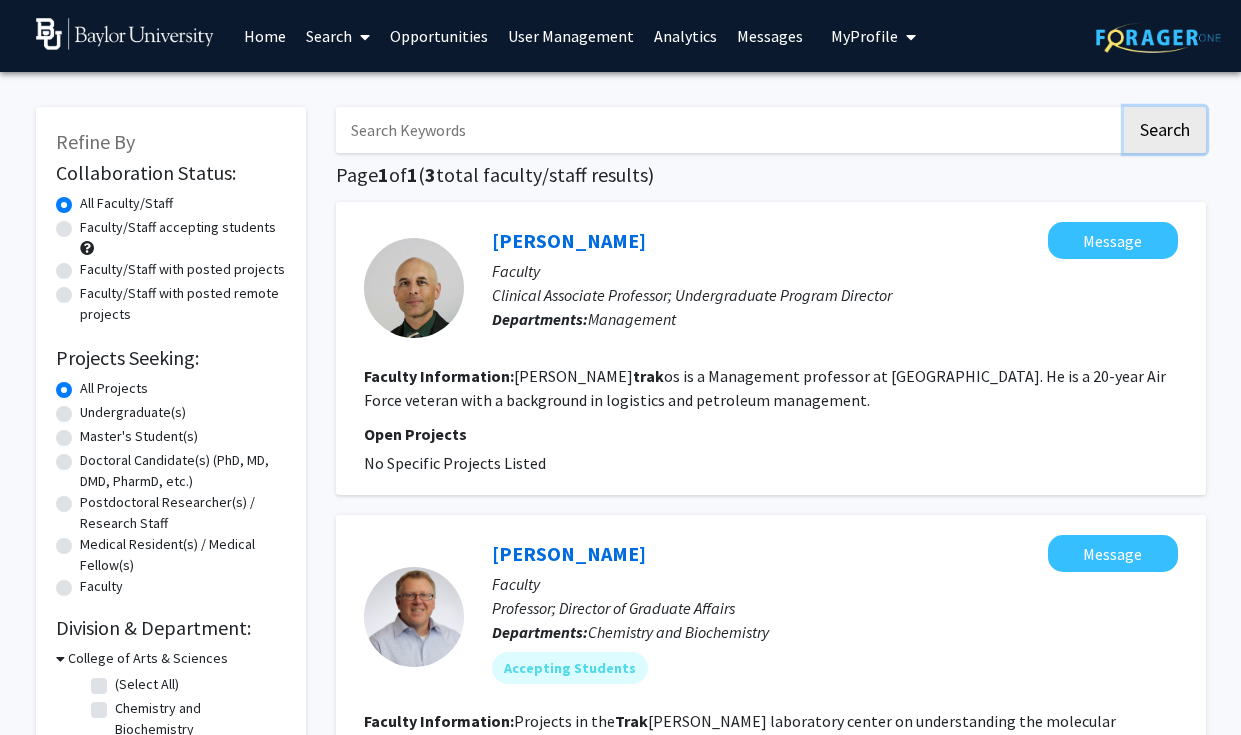 drag, startPoint x: 1167, startPoint y: 130, endPoint x: 1100, endPoint y: 130, distance: 67 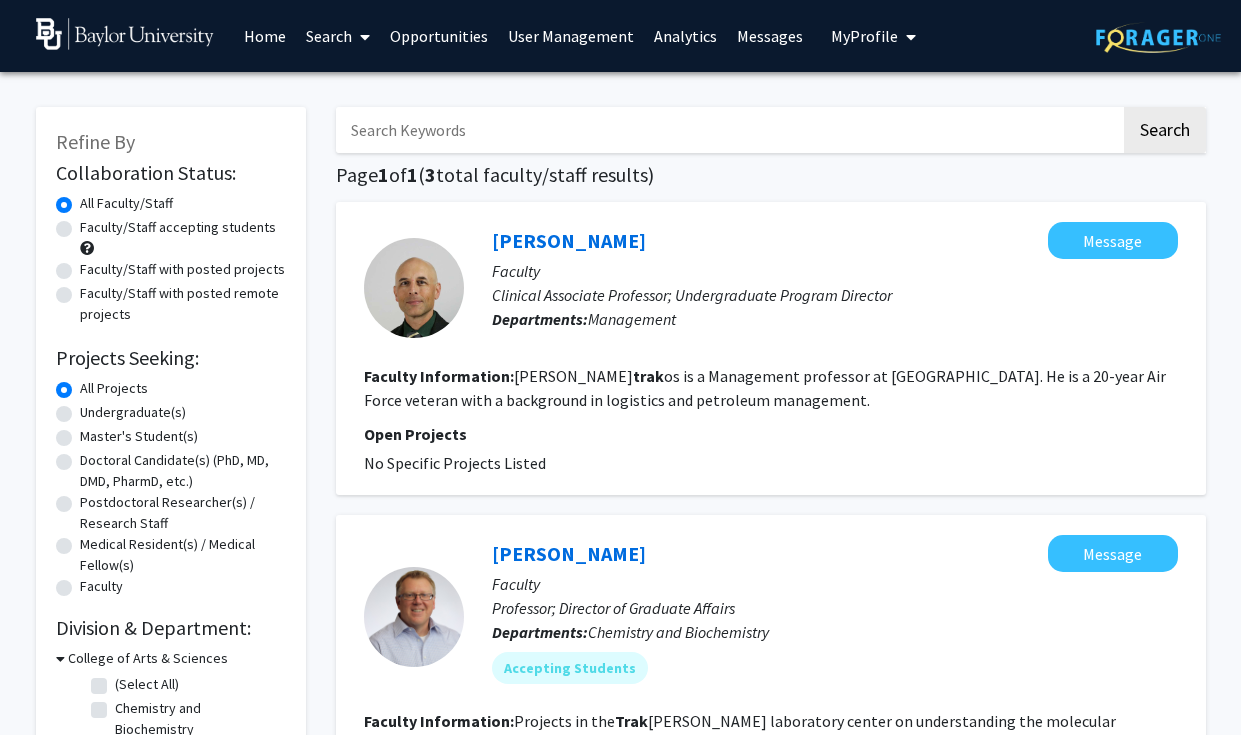 click on "Search  Page  1  of  1  ( 3  total faculty/staff results)   [PERSON_NAME]   Message  Faculty Clinical Associate Professor; Undergraduate Program Director Departments:  Management Faculty Information:  [PERSON_NAME] trak os is a Management professor at [GEOGRAPHIC_DATA]. He is a 20-year Air Force veteran with a background in logistics and petroleum management. Open Projects  No Specific Projects Listed   [PERSON_NAME]   Message  Faculty Professor; Director of Graduate Affairs Departments:  Chemistry and Biochemistry Accepting Students Faculty Information:  Projects in the  Trak [PERSON_NAME] laboratory center on understanding the molecular mechanisms of DNA replication and repair and exploiting this knowledge for [MEDICAL_DATA] therapeutics, biotechnology, and nanoscale applications... Open Projects  No Specific Projects Listed   [PERSON_NAME]   Message  Faculty [PERSON_NAME] and [PERSON_NAME] Visiting Professor of Ministry Guidance Departments:  Religion Faculty Information:  Trak ... Open Projects « Previous  1  Next »" 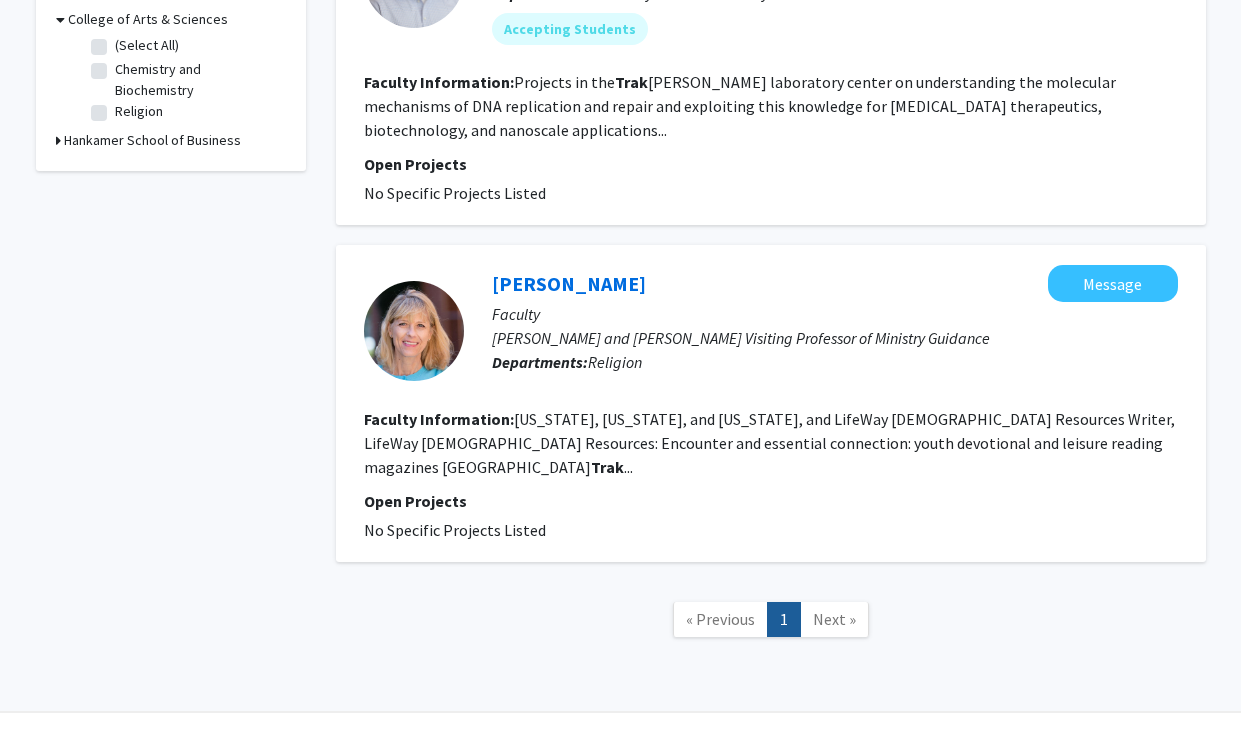 scroll, scrollTop: 0, scrollLeft: 0, axis: both 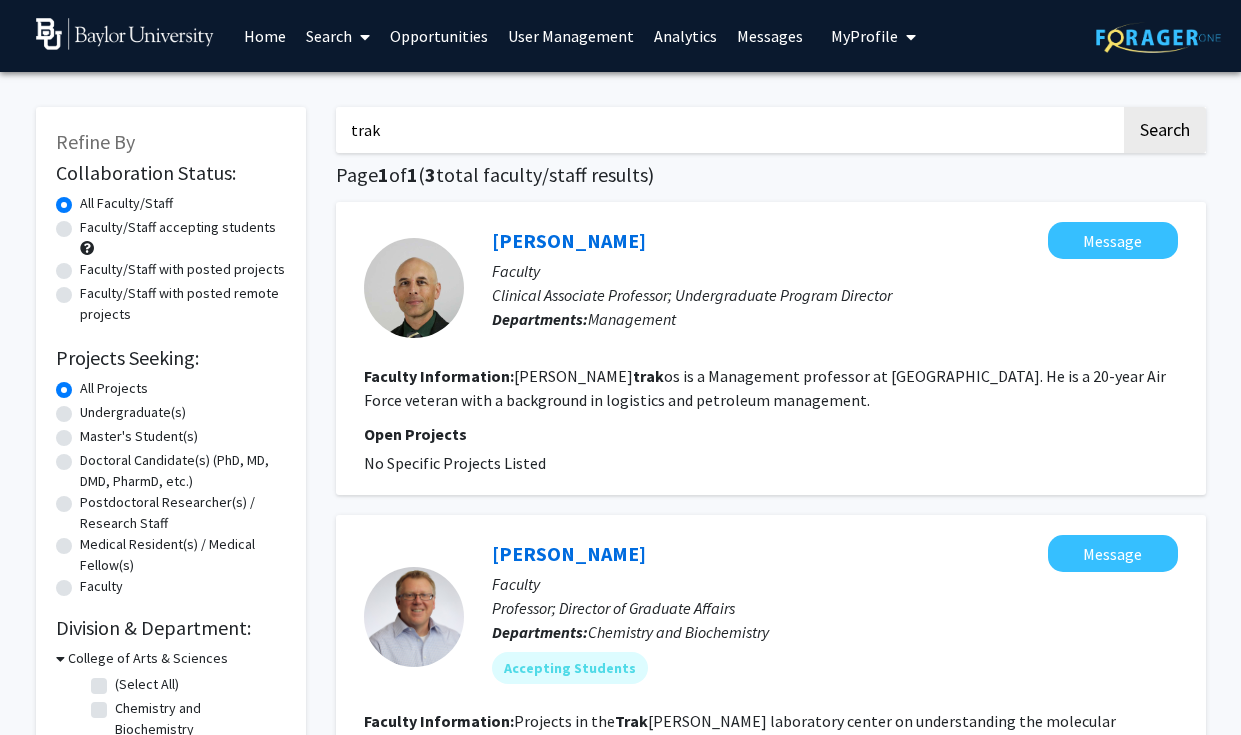 click on "User Management" at bounding box center (571, 36) 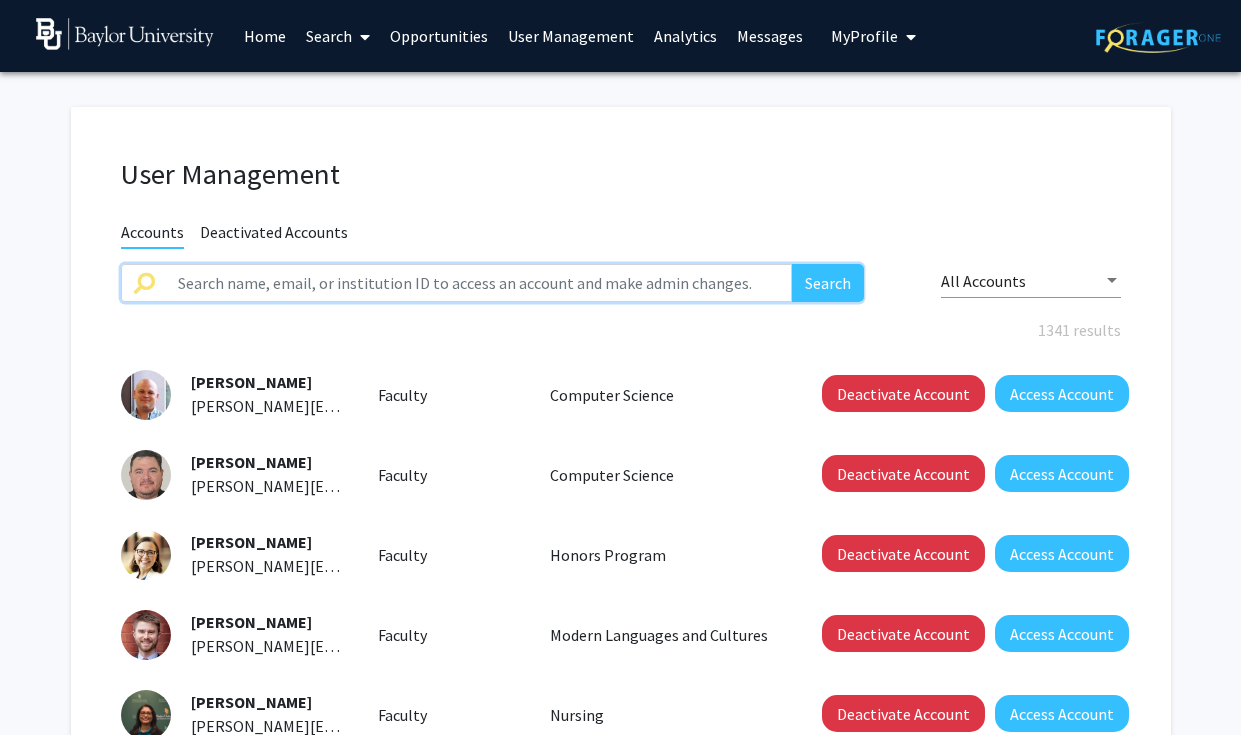 click 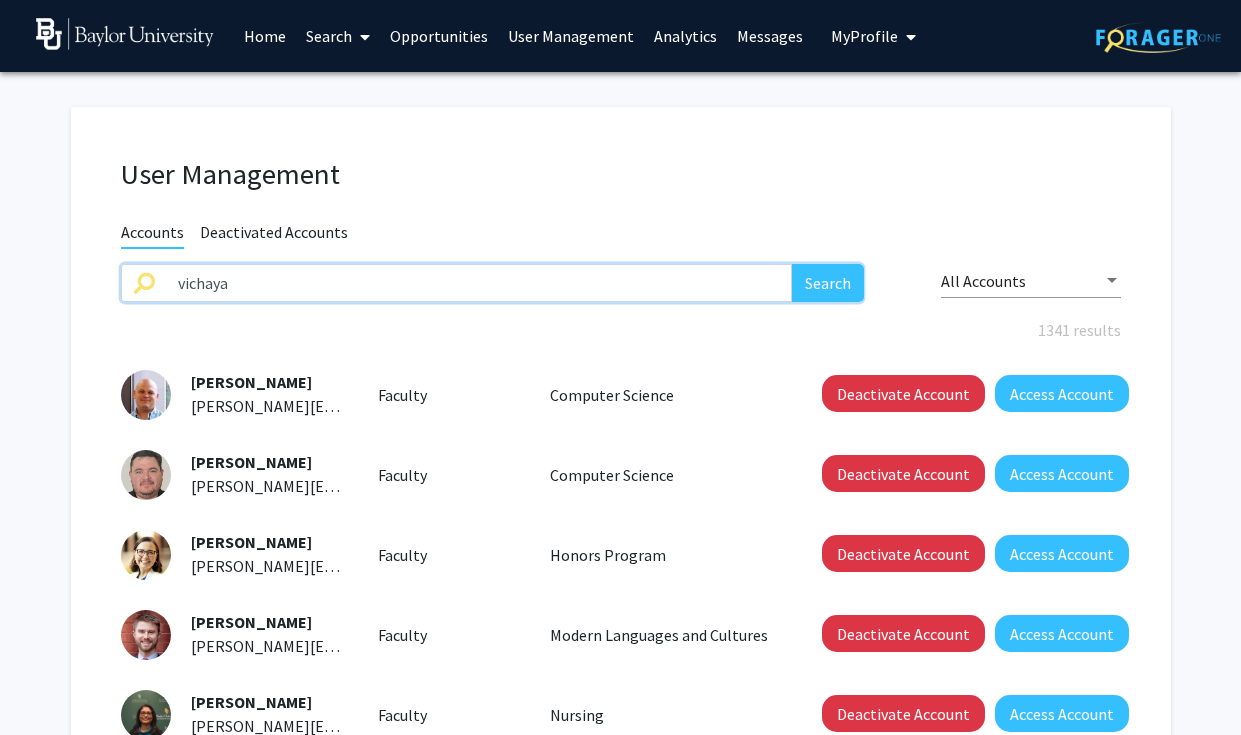 type on "vichaya" 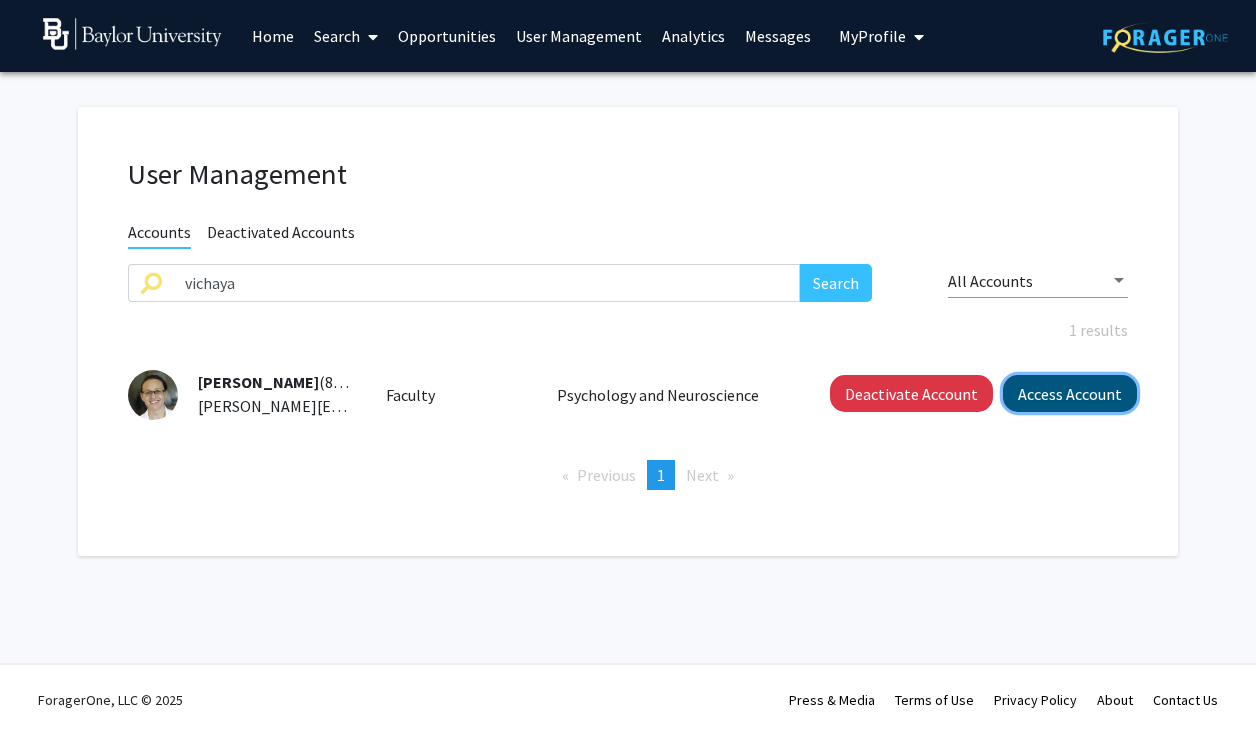 click on "Access Account" 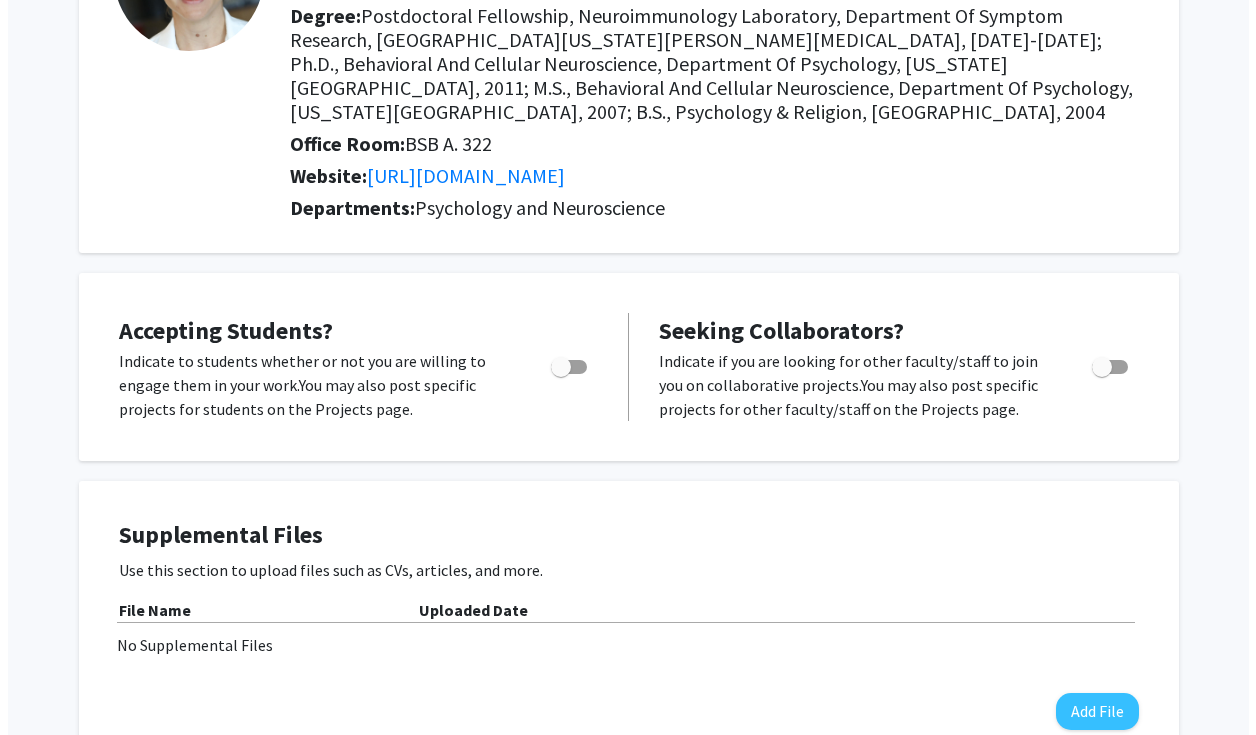 scroll, scrollTop: 0, scrollLeft: 0, axis: both 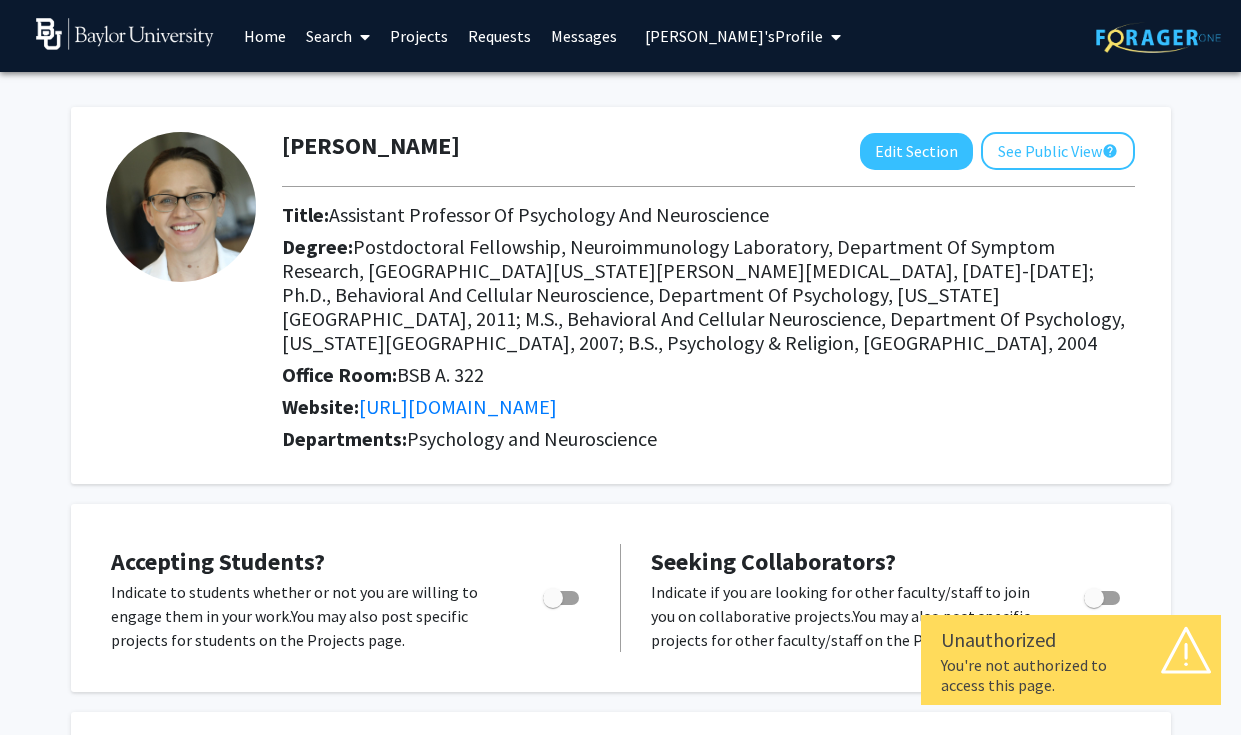 click on "Elisabeth Vichaya  Edit Section  See Public View  help  Title:   Assistant Professor Of Psychology And Neuroscience   Degree:   Postdoctoral Fellowship, Neuroimmunology Laboratory, Department Of Symptom Research, University Of Texas MD Anderson Cancer Center, 2011-2017; Ph.D., Behavioral And Cellular Neuroscience, Department Of Psychology, Texas A&M University, 2011; M.S., Behavioral And Cellular Neuroscience, Department Of Psychology, Texas A&M University, 2007; B.S., Psychology & Religion, Wayland Baptist University, 2004   Office Room:   BSB A. 322   Website:  https://www.vichayapnigroup.com/  Departments:  Psychology and Neuroscience Accepting Students?  Indicate to students whether or not you are willing to engage them in your work.   You may also post specific projects for students on the Projects page.       Seeking Collaborators?  Indicate if you are looking for other faculty/staff to join you on collaborative projects.    Supplemental Files File Name Uploaded Date No Supplemental Files  Add File" 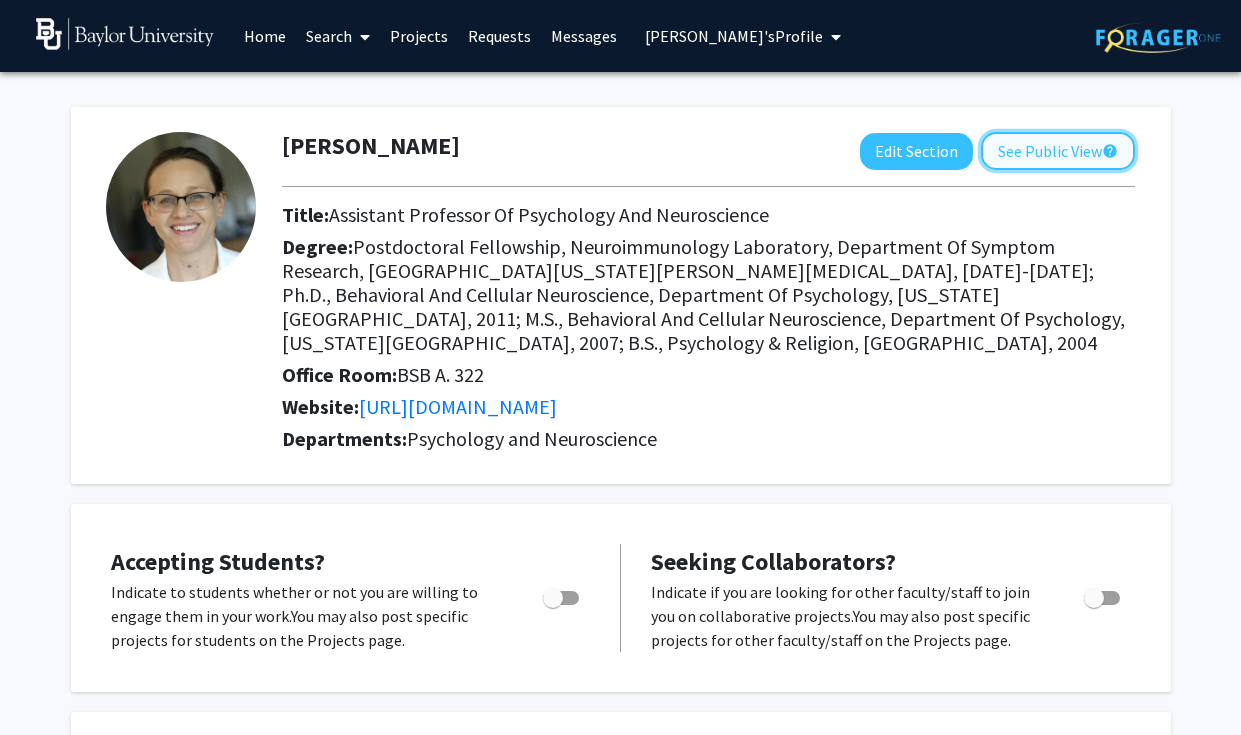 click on "See Public View  help" 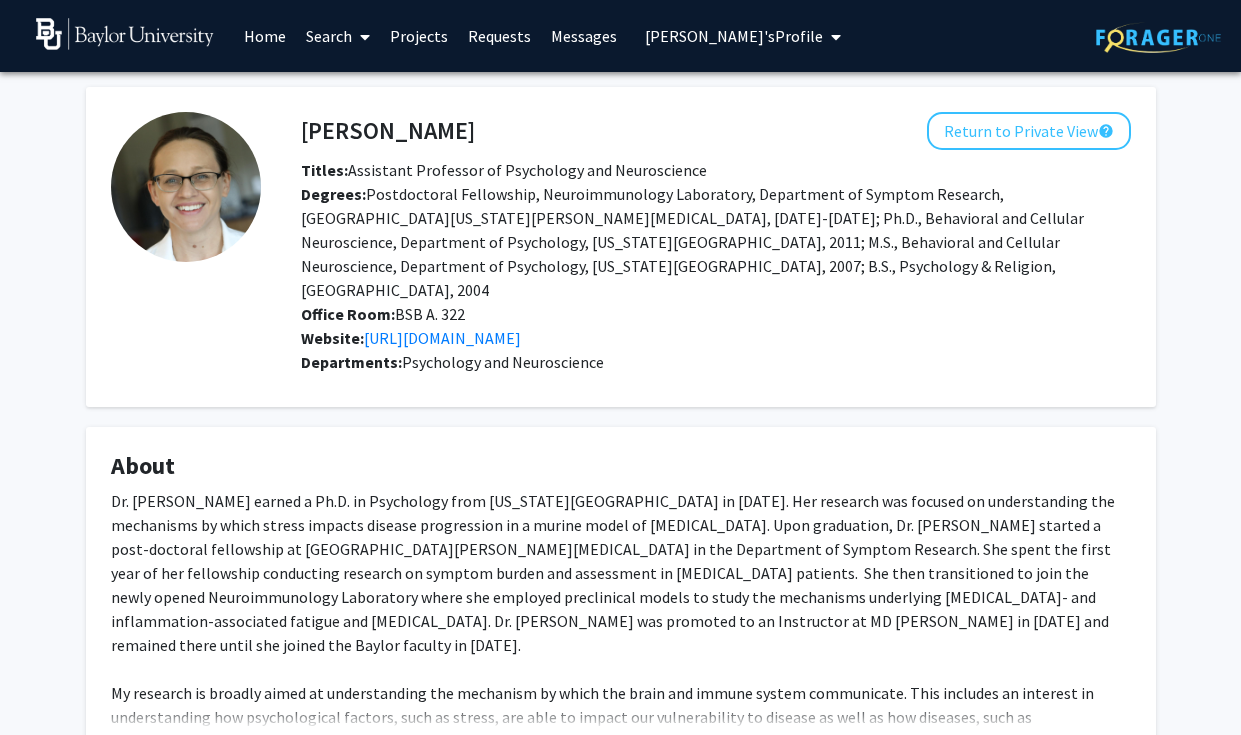 click on "Elisabeth Vichaya's   Profile" at bounding box center (734, 36) 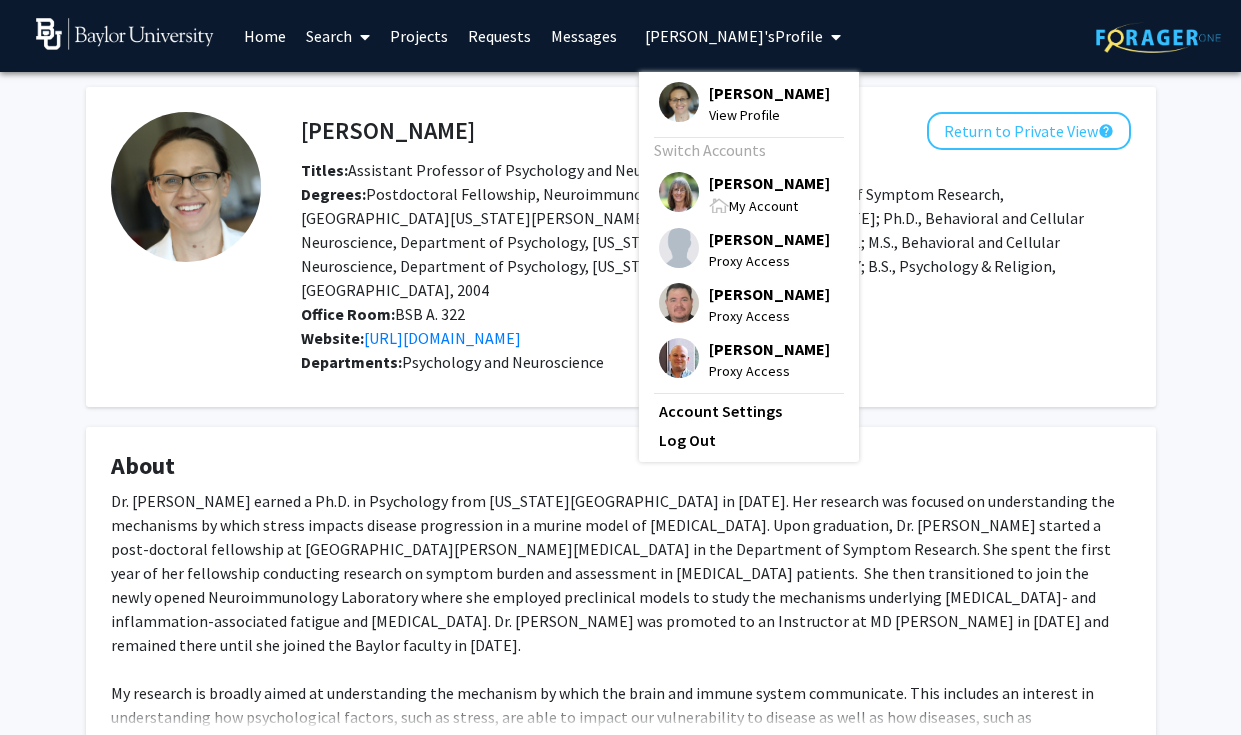 click on "Home" at bounding box center [265, 36] 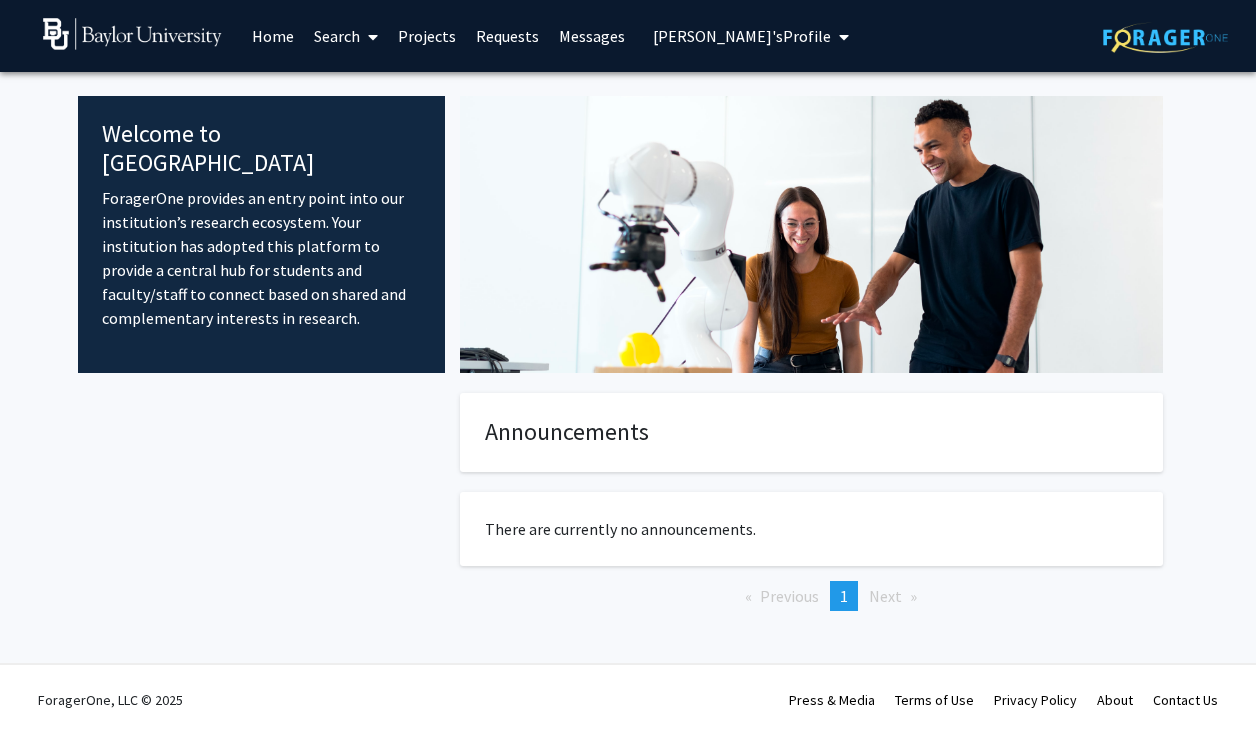 click on "Search" at bounding box center [346, 36] 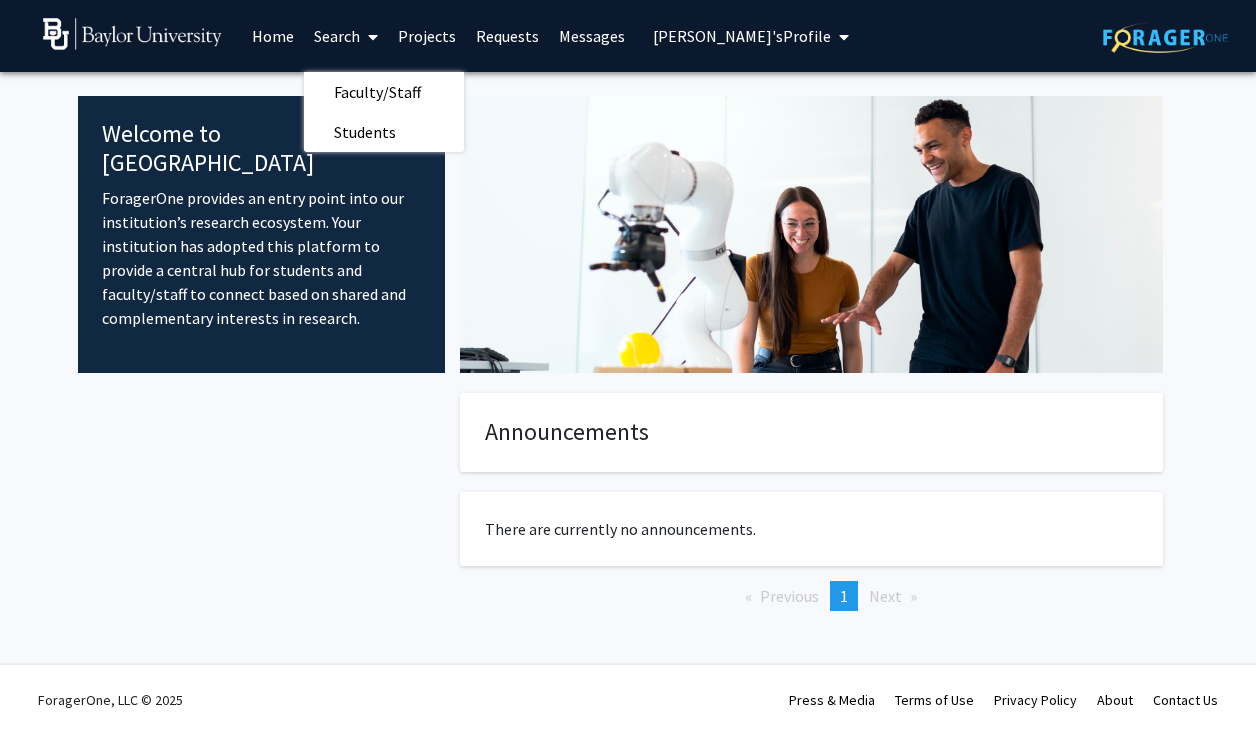 click on "Elisabeth Vichaya's   Profile" at bounding box center (742, 36) 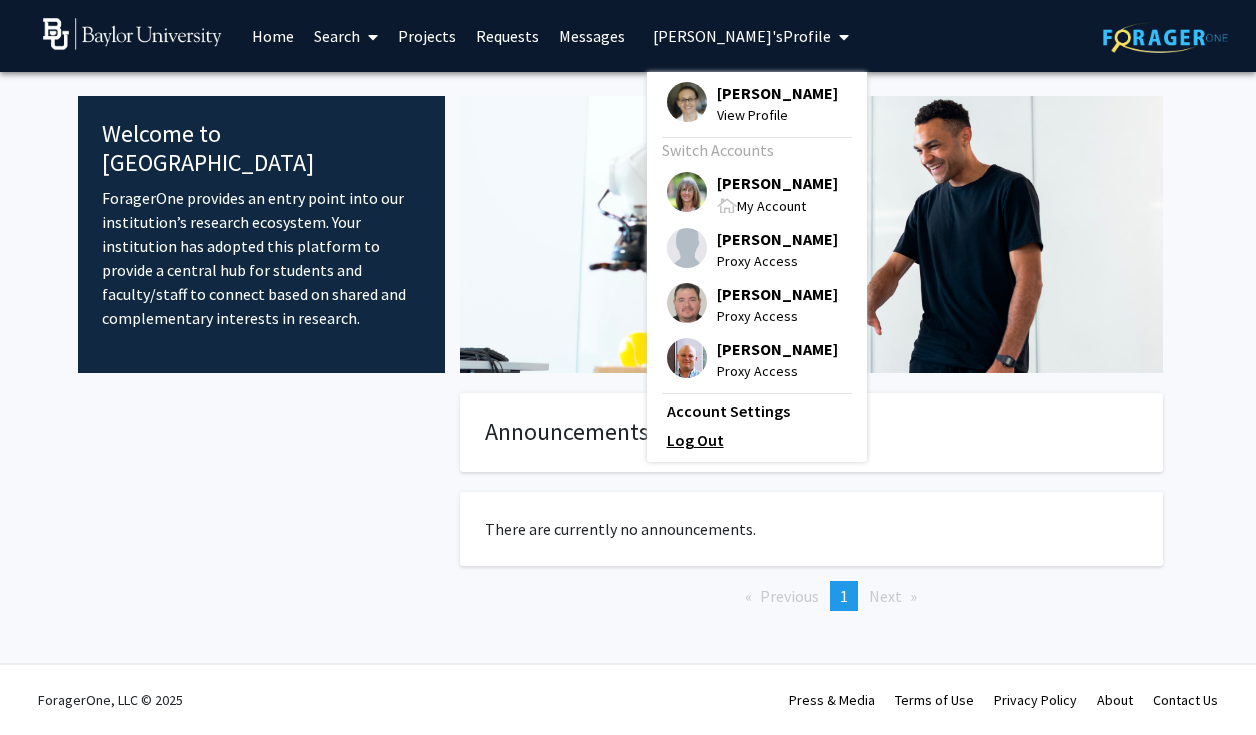 click on "Log Out" at bounding box center [757, 440] 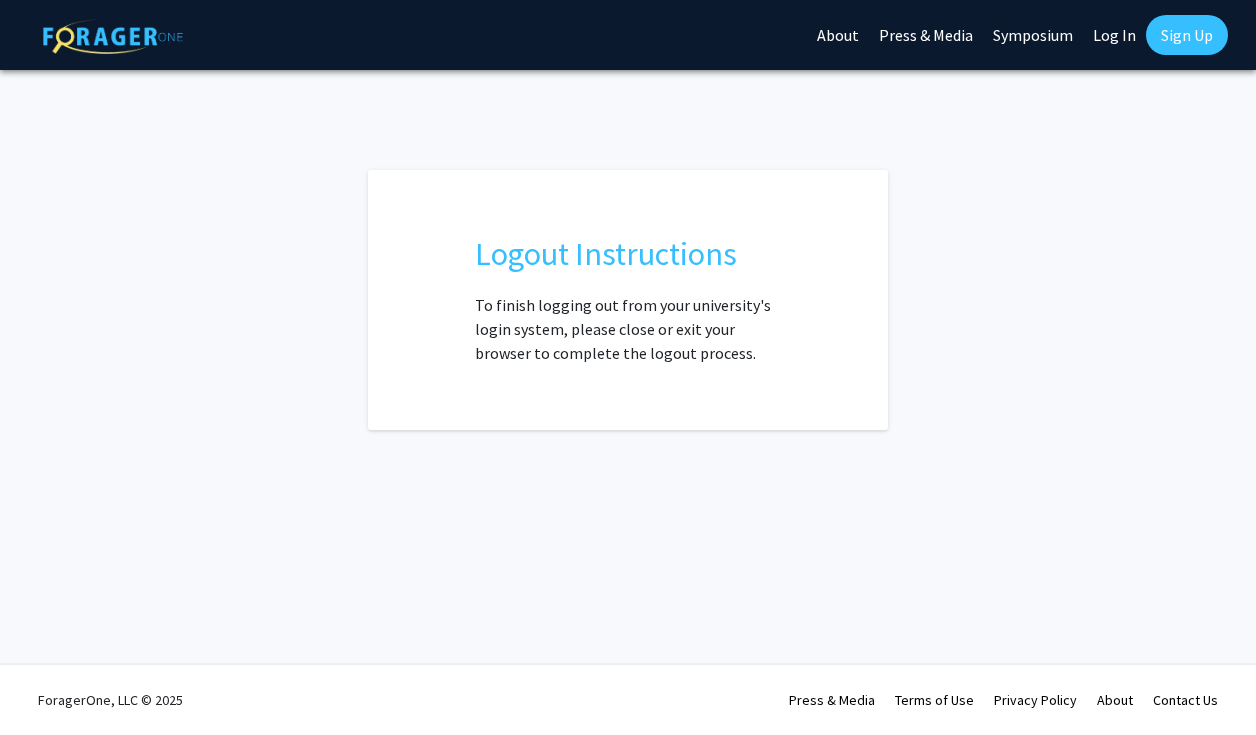 scroll, scrollTop: 0, scrollLeft: 0, axis: both 